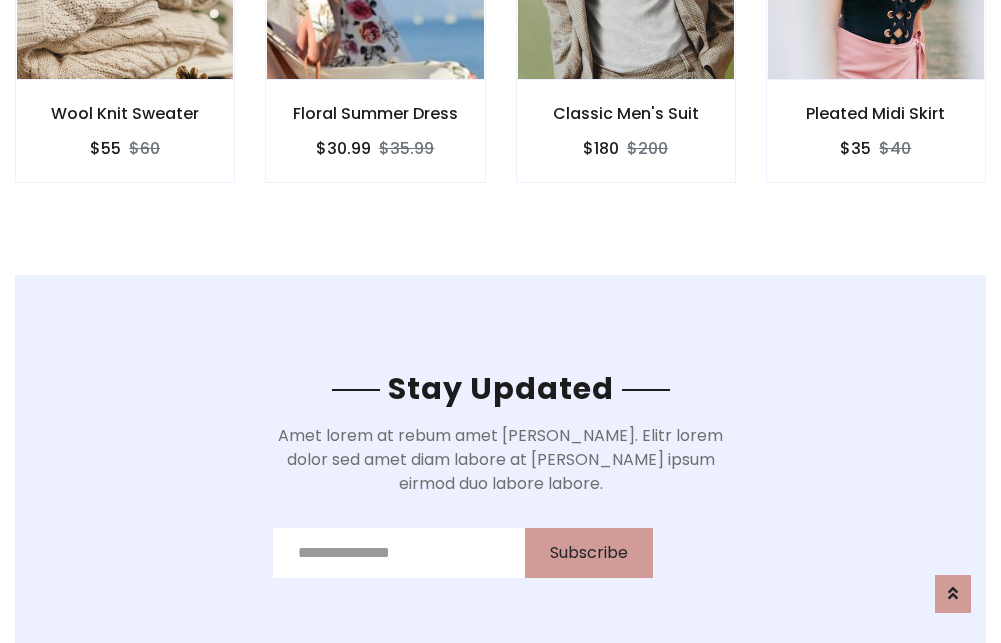 scroll, scrollTop: 3012, scrollLeft: 0, axis: vertical 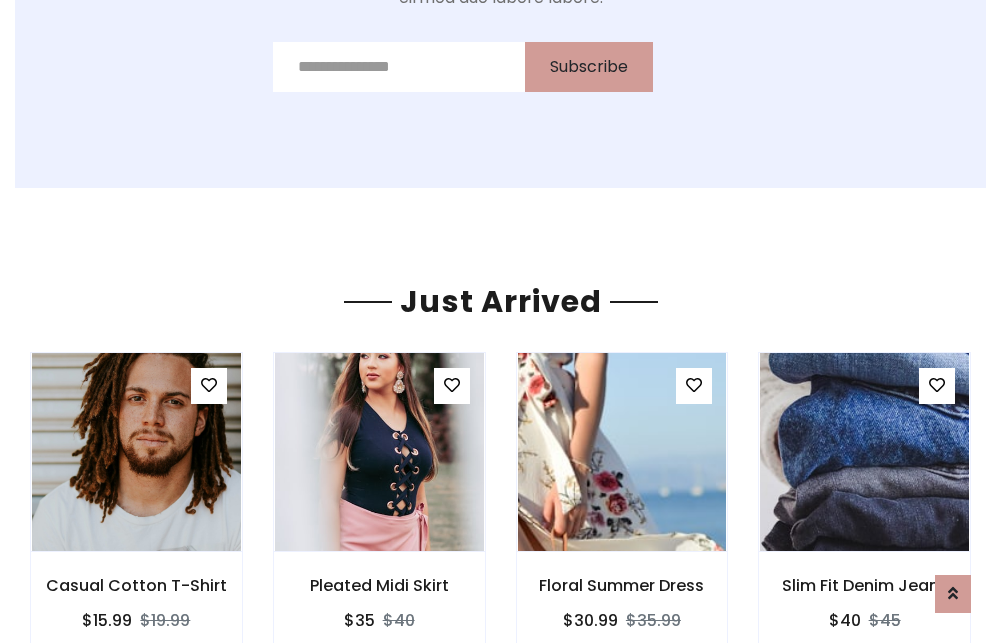 click on "Classic Men's Suit
$180
$200" at bounding box center [626, -441] 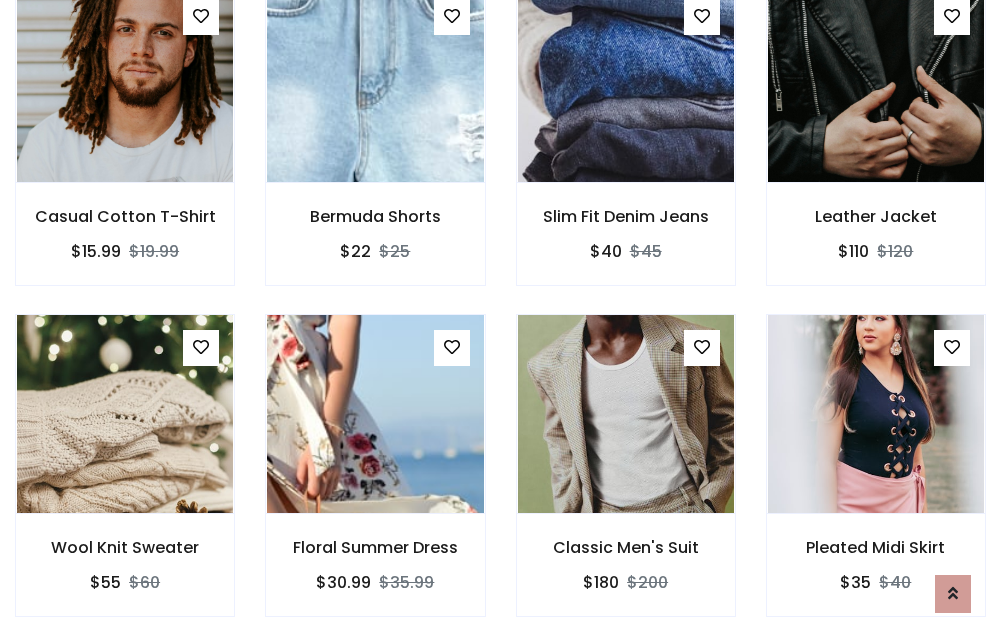 click on "Classic Men's Suit
$180
$200" at bounding box center [626, 479] 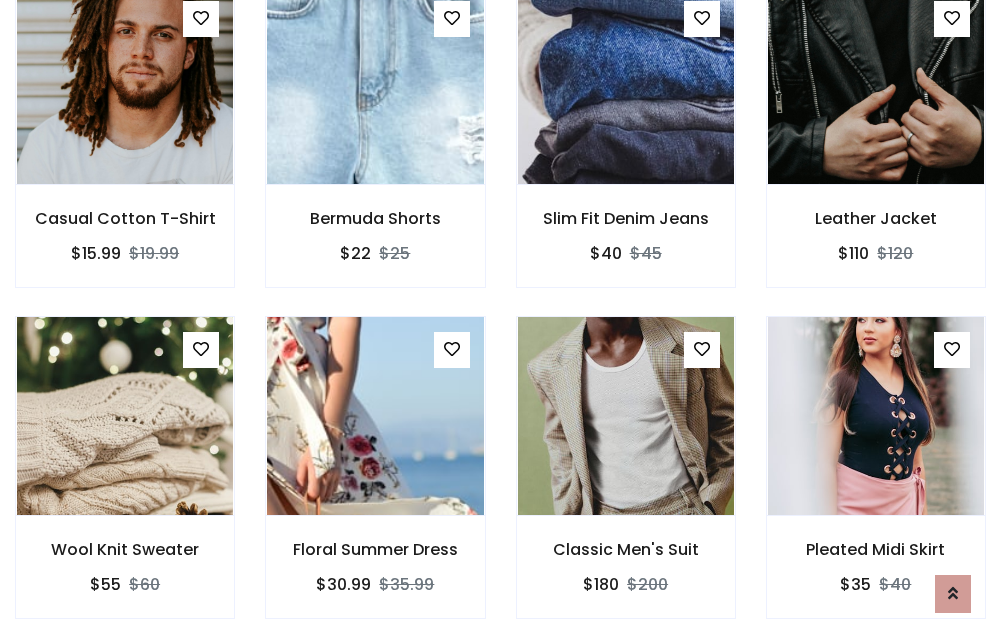 click on "Classic Men's Suit
$180
$200" at bounding box center [626, 481] 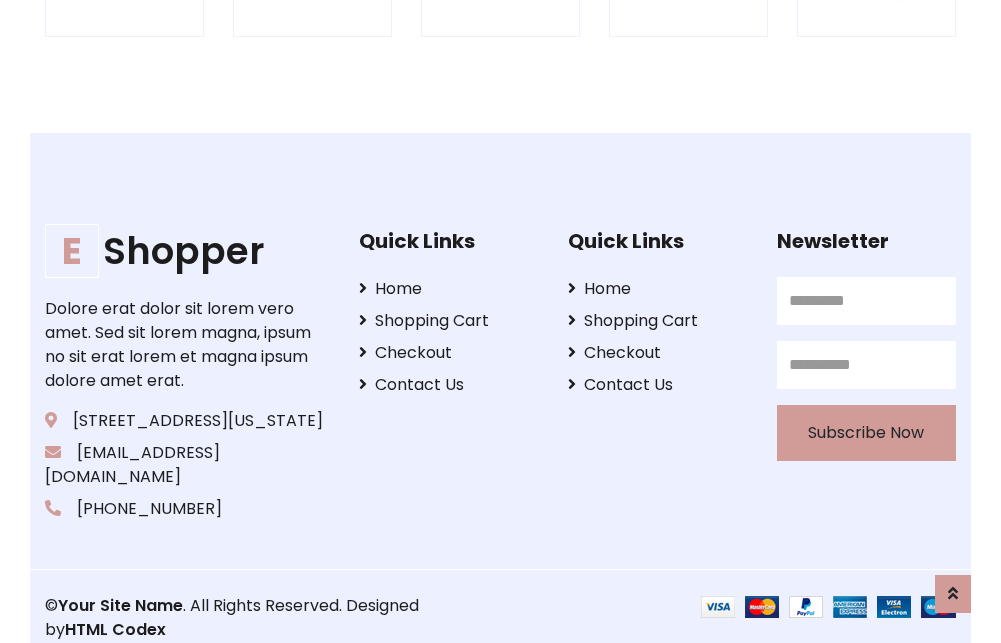 scroll, scrollTop: 3807, scrollLeft: 0, axis: vertical 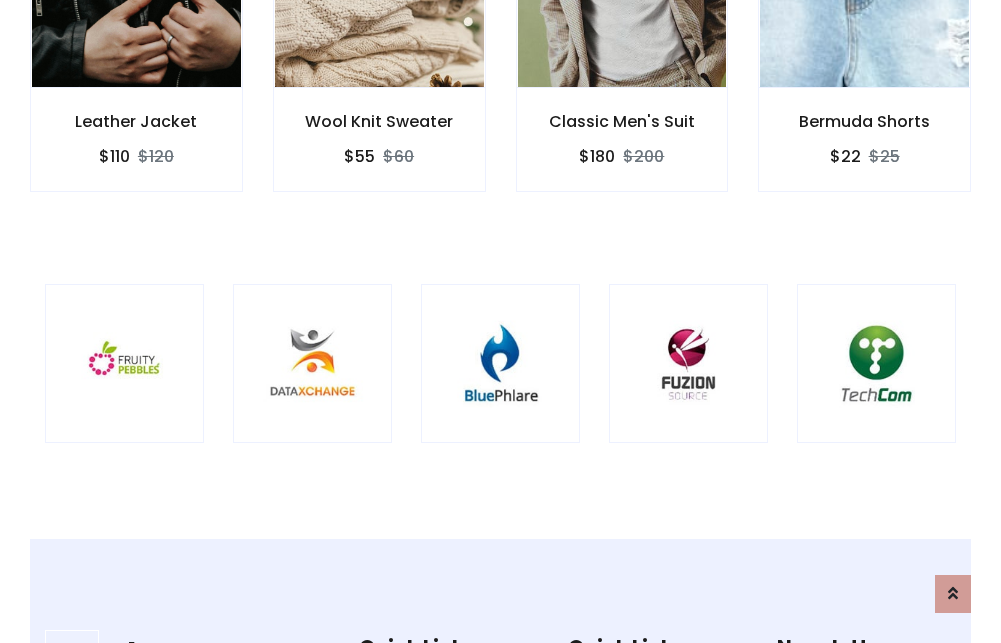 click at bounding box center [500, 363] 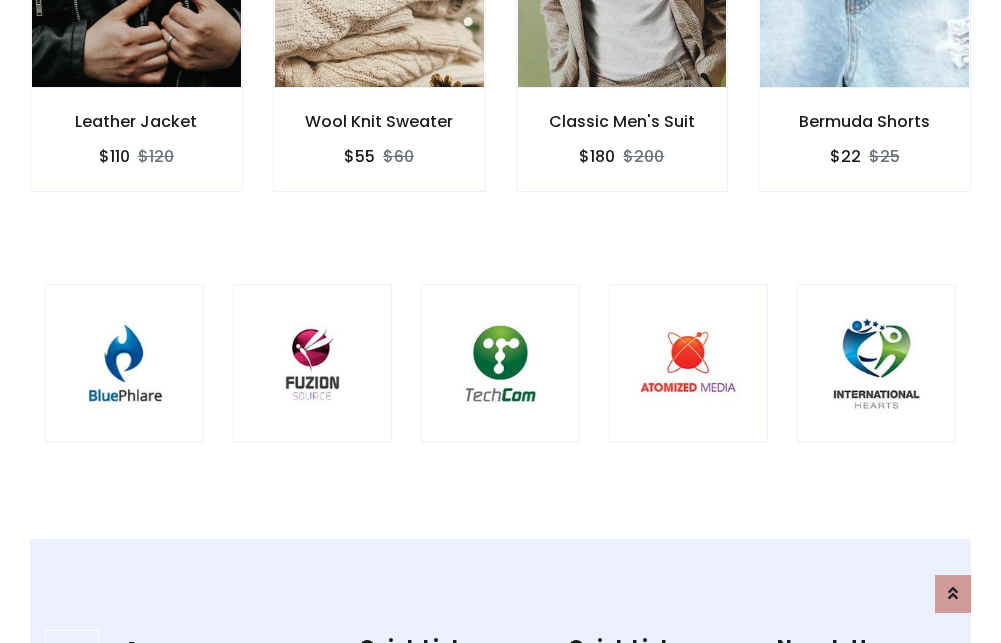 click at bounding box center (500, 363) 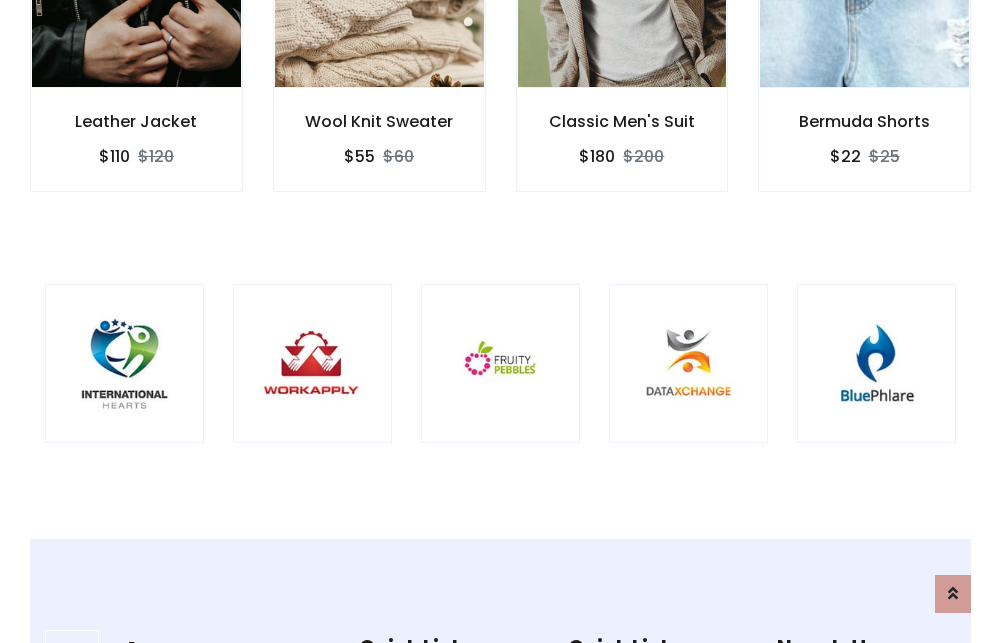 click at bounding box center [500, 363] 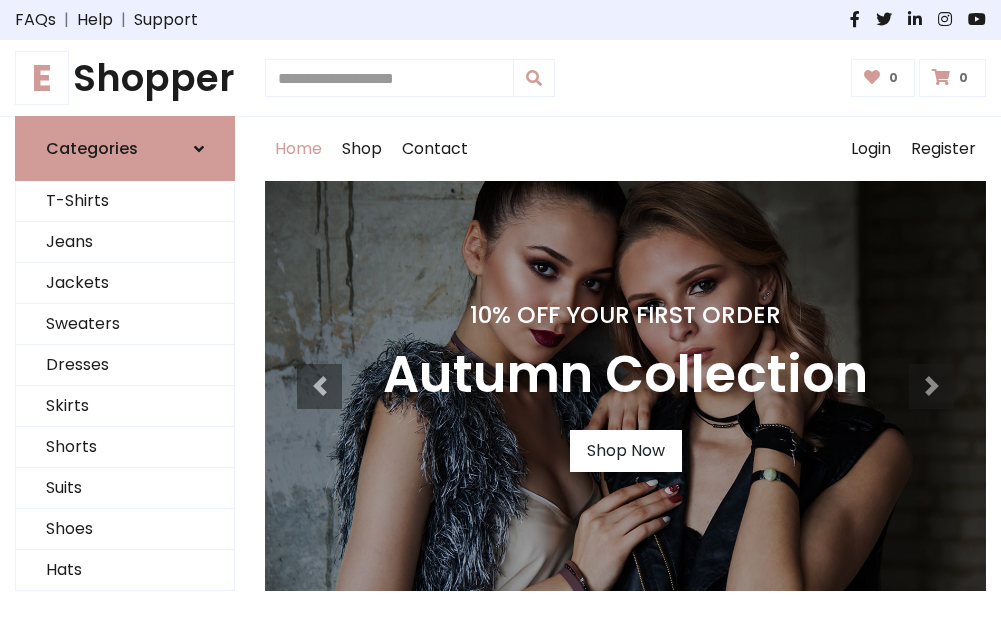 scroll, scrollTop: 0, scrollLeft: 0, axis: both 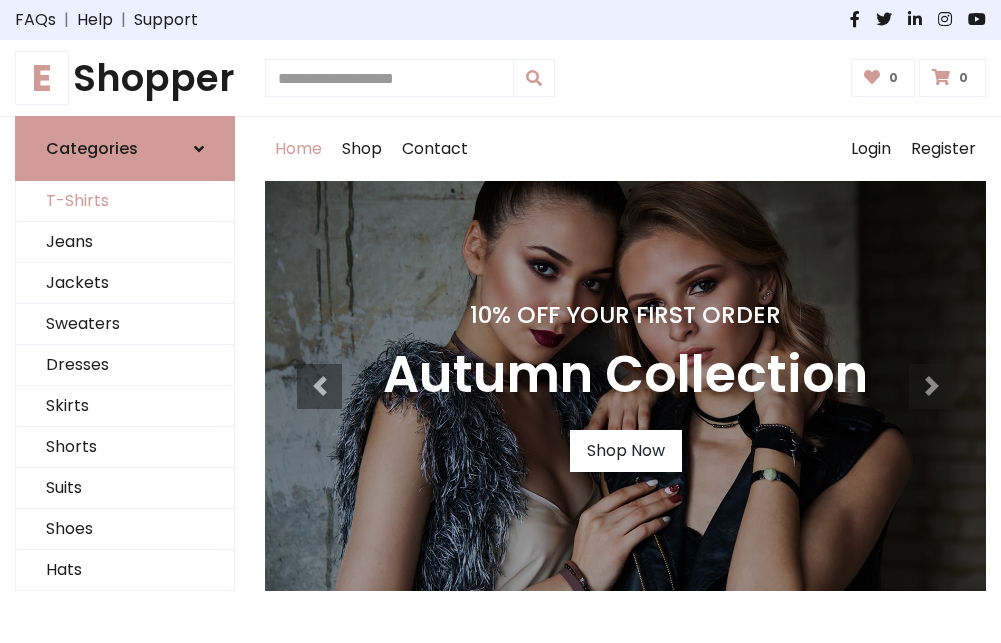 click on "T-Shirts" at bounding box center [125, 201] 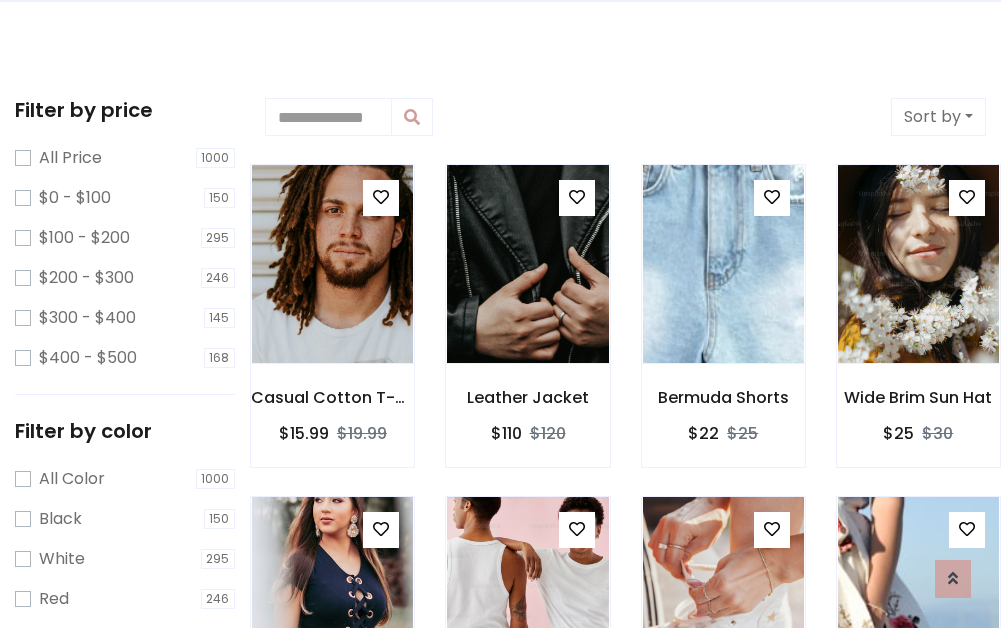scroll, scrollTop: 0, scrollLeft: 0, axis: both 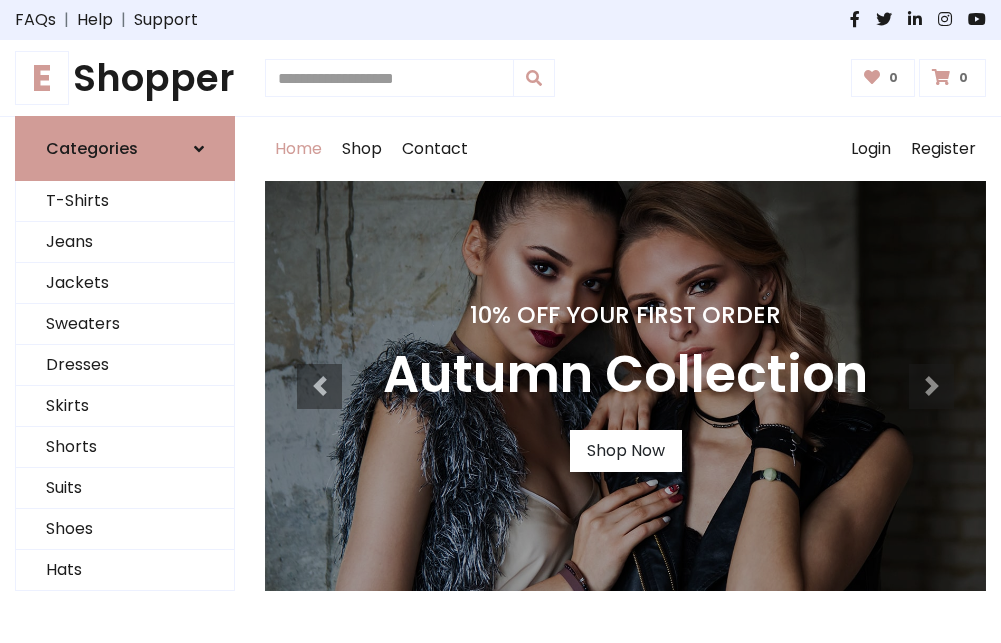 click on "E Shopper" at bounding box center [125, 78] 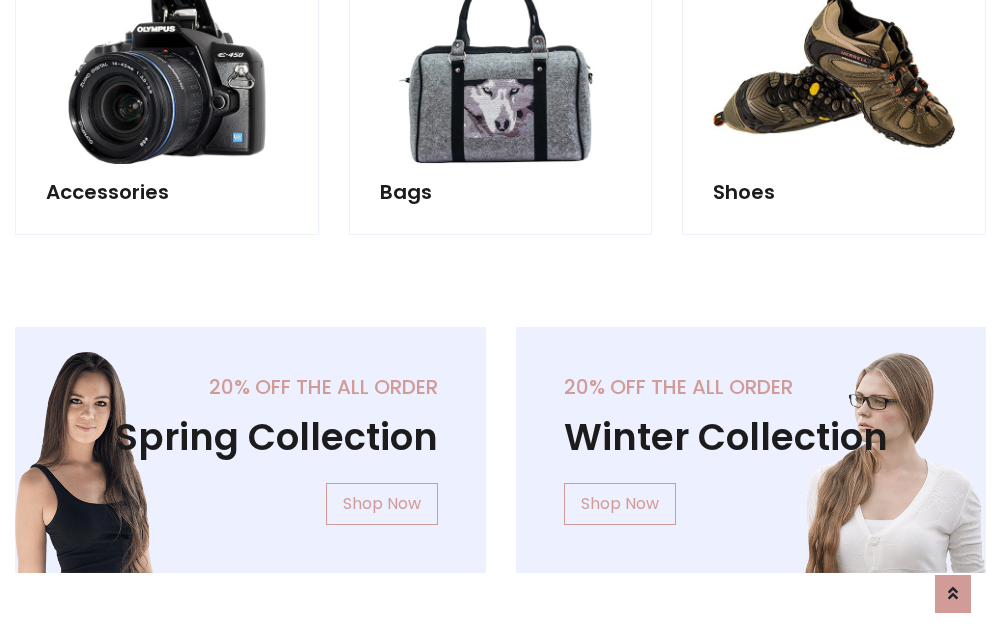 scroll, scrollTop: 1943, scrollLeft: 0, axis: vertical 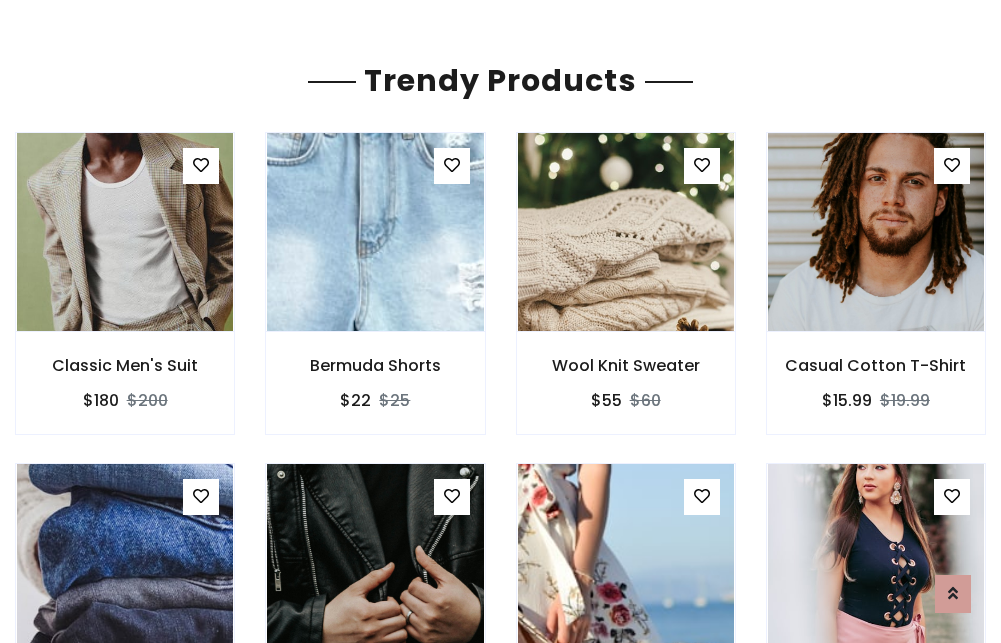 click on "Shop" at bounding box center (362, -1794) 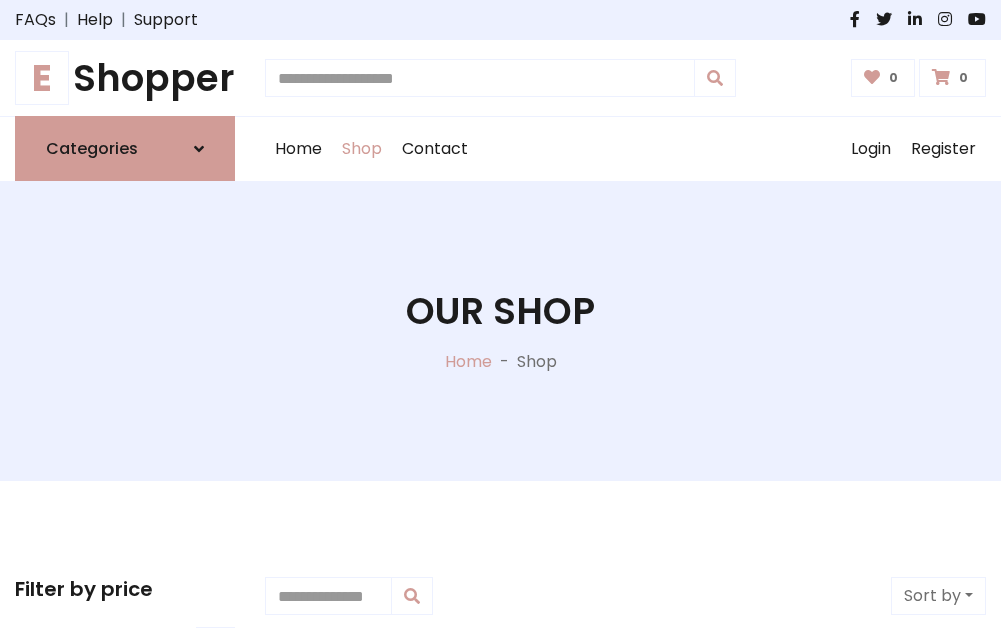 scroll, scrollTop: 0, scrollLeft: 0, axis: both 